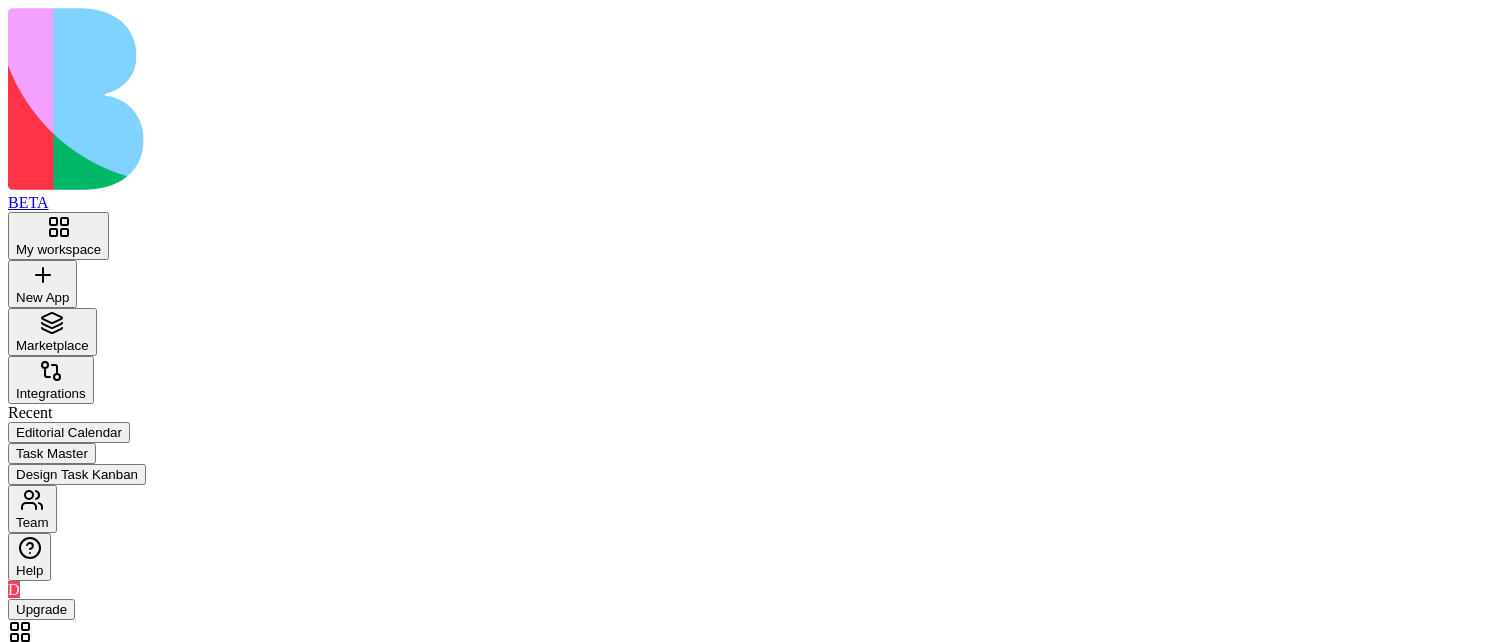 scroll, scrollTop: 0, scrollLeft: 0, axis: both 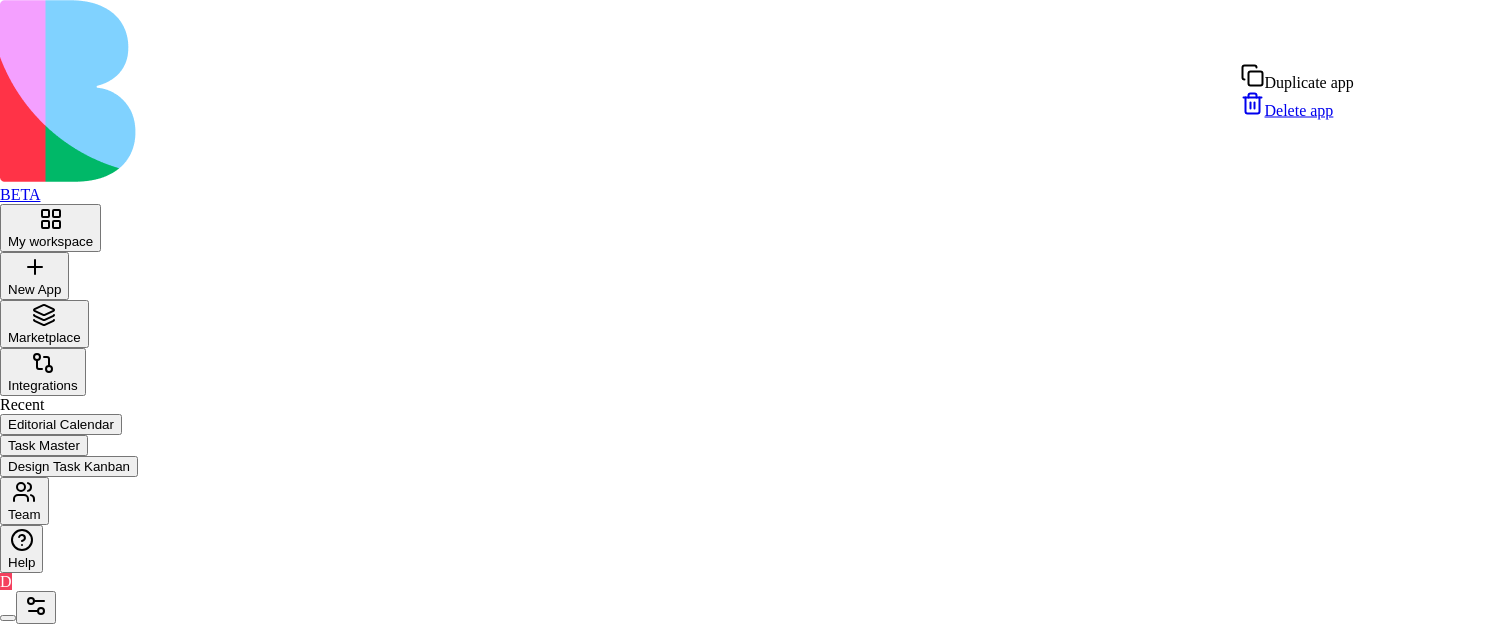click on "BETA My workspace New App
To pick up a draggable item, press the space bar.
While dragging, use the arrow keys to move the item.
Press space again to drop the item in its new position, or press escape to cancel.
Marketplace Integrations Recent Editorial Calendar Task Master Design Task Kanban Team Help D Todo List Share Duplicate app Delete app" at bounding box center (756, 451) 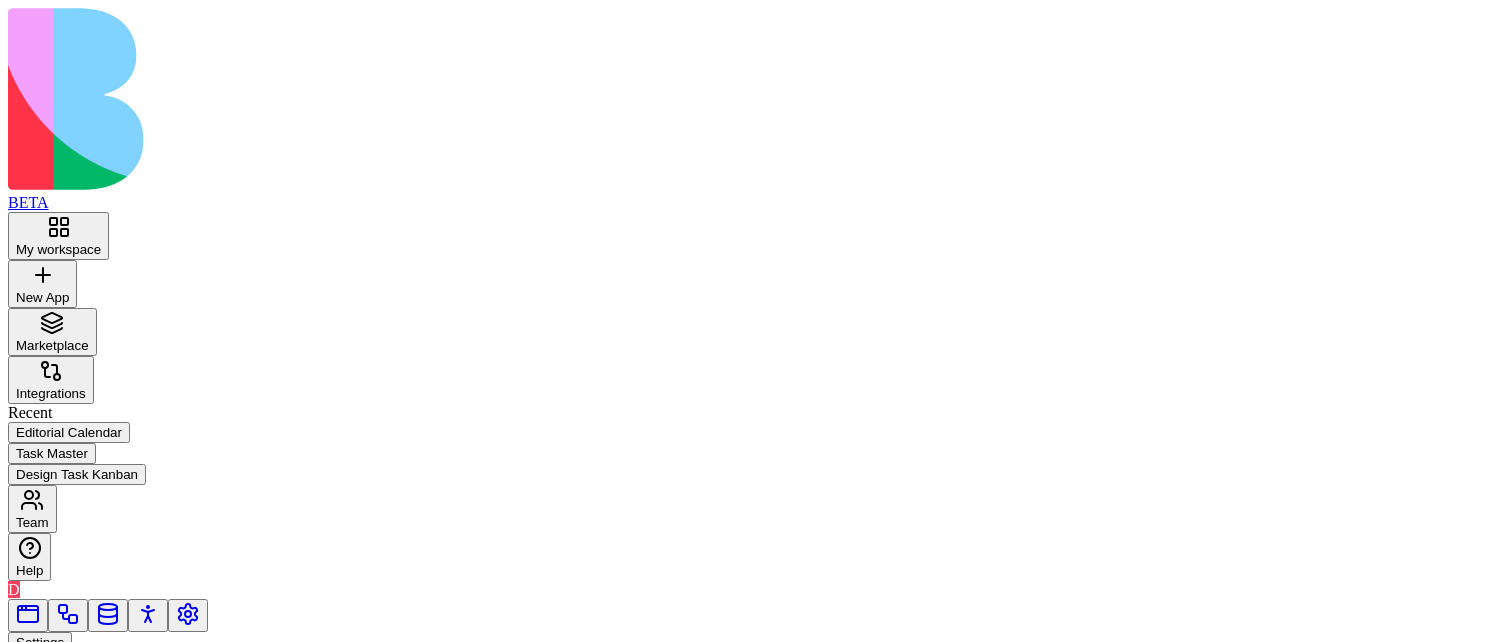 click on "Delete block" at bounding box center [64, 886] 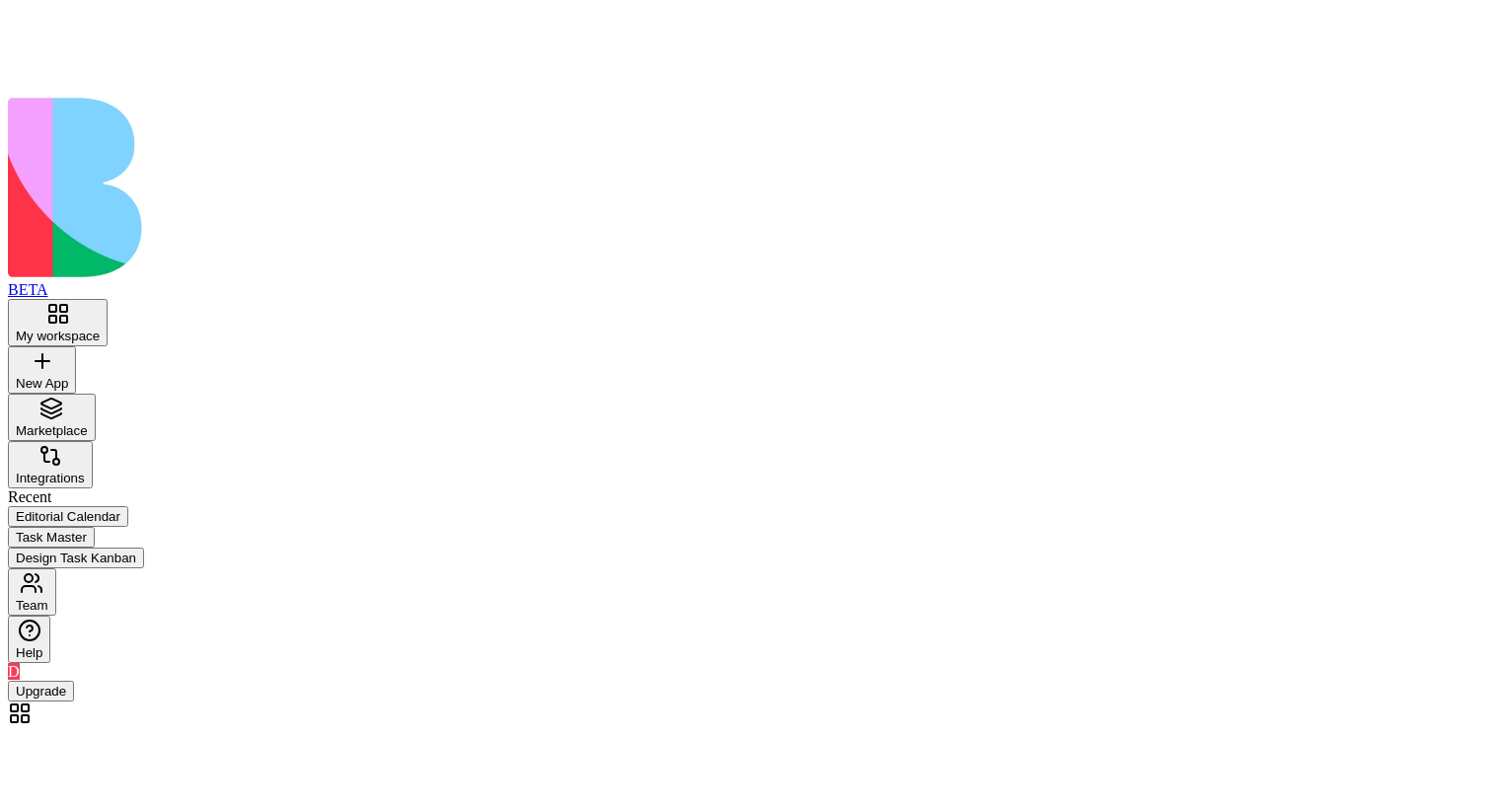 scroll, scrollTop: 148, scrollLeft: 0, axis: vertical 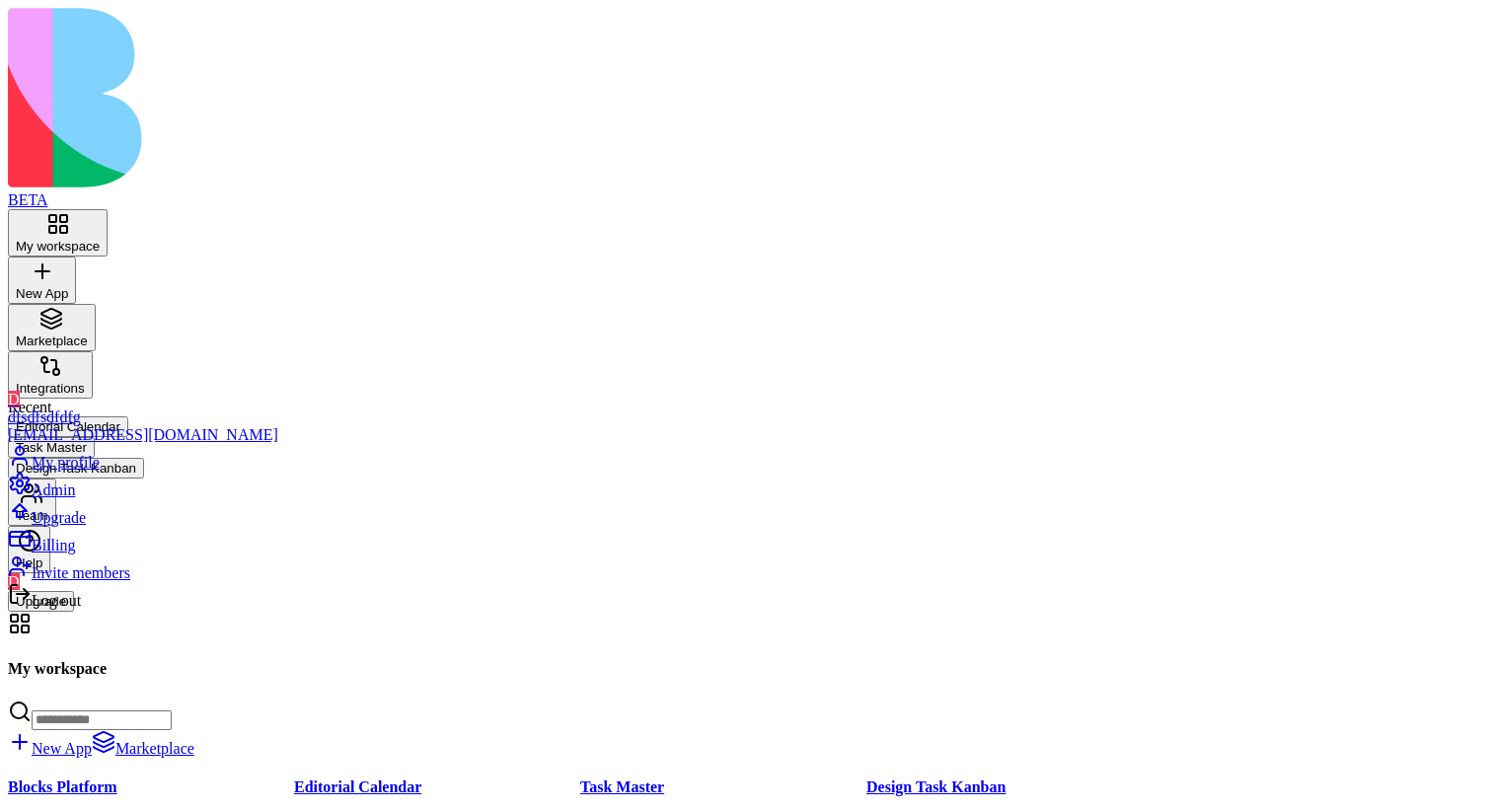 click on "Blocks Platform by Blocks Launch Editorial Calendar A comprehensive editorial calendar app that helps content teams track content from ideation to publication with multiple views including calendar, kanban, and backlog. D by dfsdfsdfdfg Launch Task Master A simple checklist app with categories, due dates, and progress tracking D by dfsdfsdfdfg Launch Design Task Kanban A Kanban board for managing design tasks with status tracking, assignee management, and Figma link integration. D by dfsdfsdfdfg Launch Find the right apps for you From simple automations to full AI teams, find the right apps for your work Browse Marketplace" at bounding box center (746, 1108) 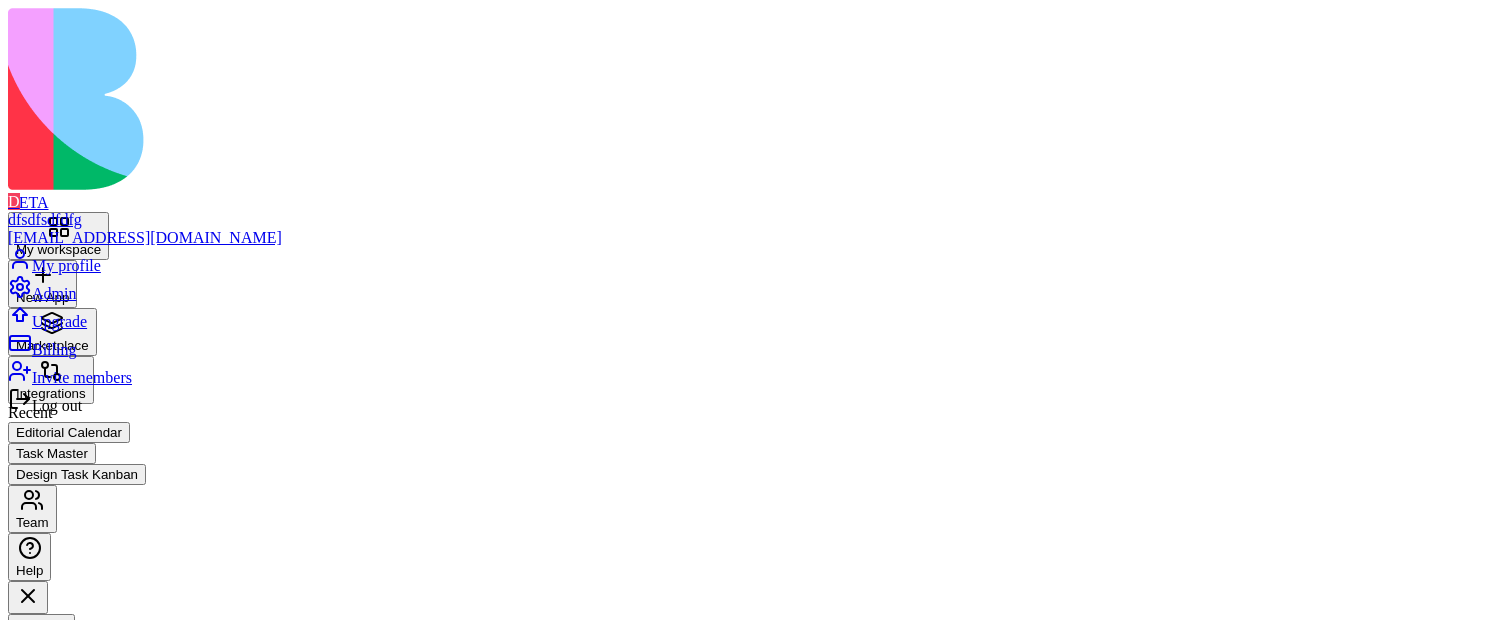 click on "Blocks Platform by Blocks Launch Editorial Calendar A comprehensive editorial calendar app that helps content teams track content from ideation to publication with multiple views including calendar, kanban, and backlog. D by dfsdfsdfdfg Launch Task Master A simple checklist app with categories, due dates, and progress tracking D by dfsdfsdfdfg Launch Design Task Kanban A Kanban board for managing design tasks with status tracking, assignee management, and Figma link integration. D by dfsdfsdfdfg Launch Find the right apps for you From simple automations to full AI teams, find the right apps for your work Browse Marketplace" at bounding box center (756, 1037) 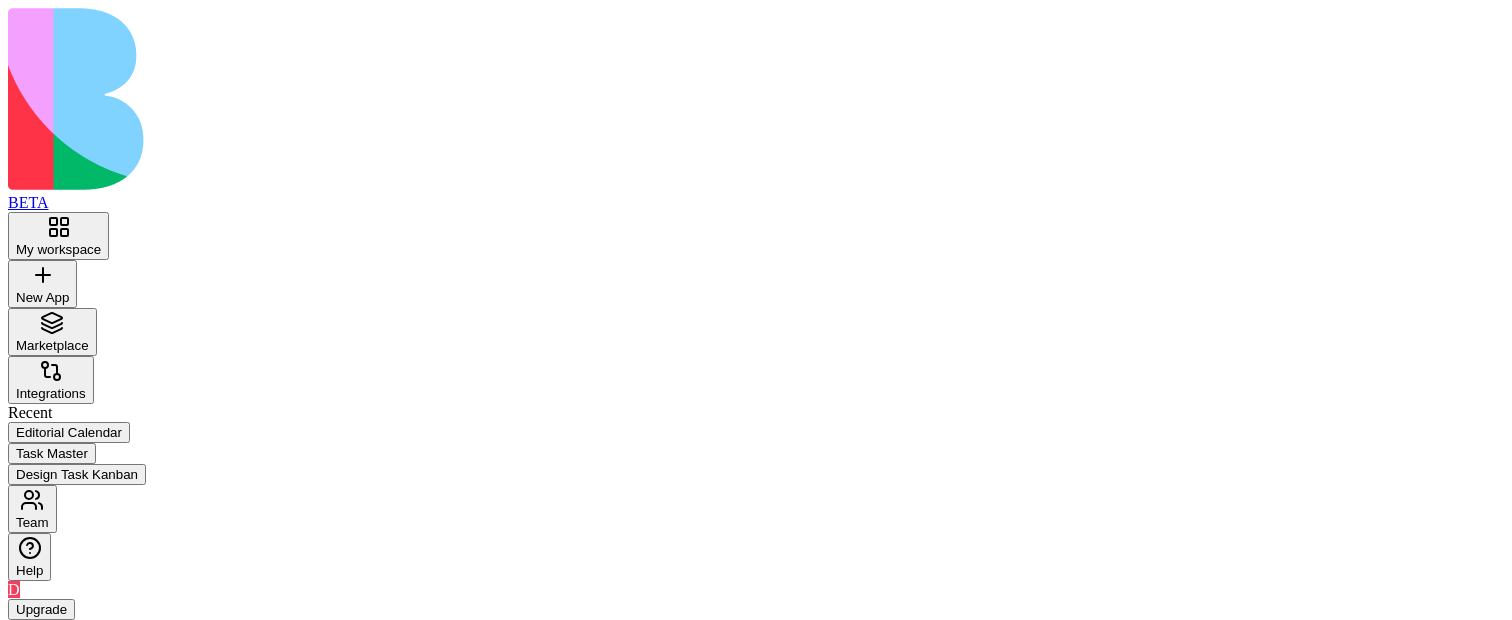 click on "Launch" at bounding box center [328, 946] 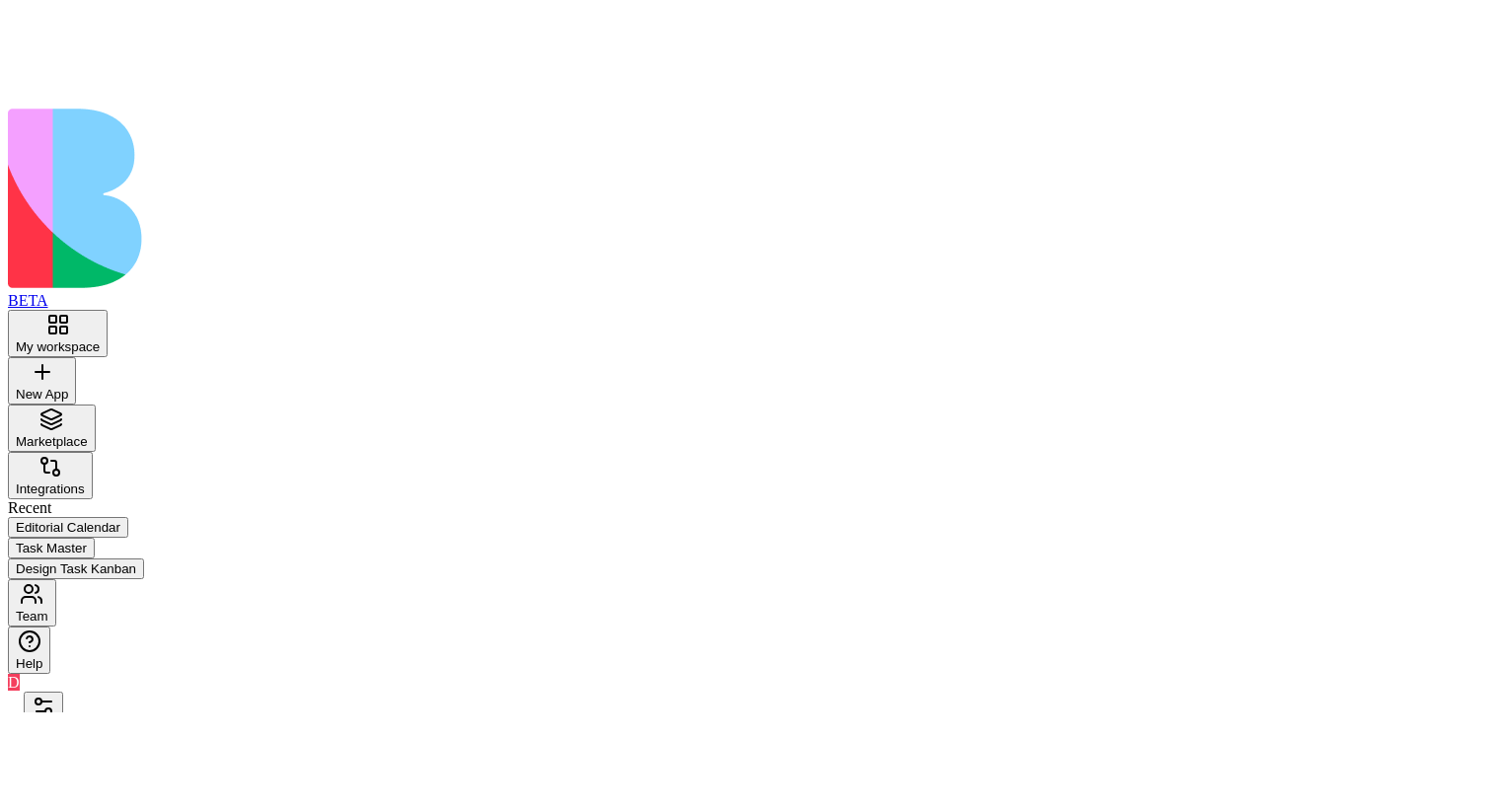 scroll, scrollTop: 0, scrollLeft: 0, axis: both 